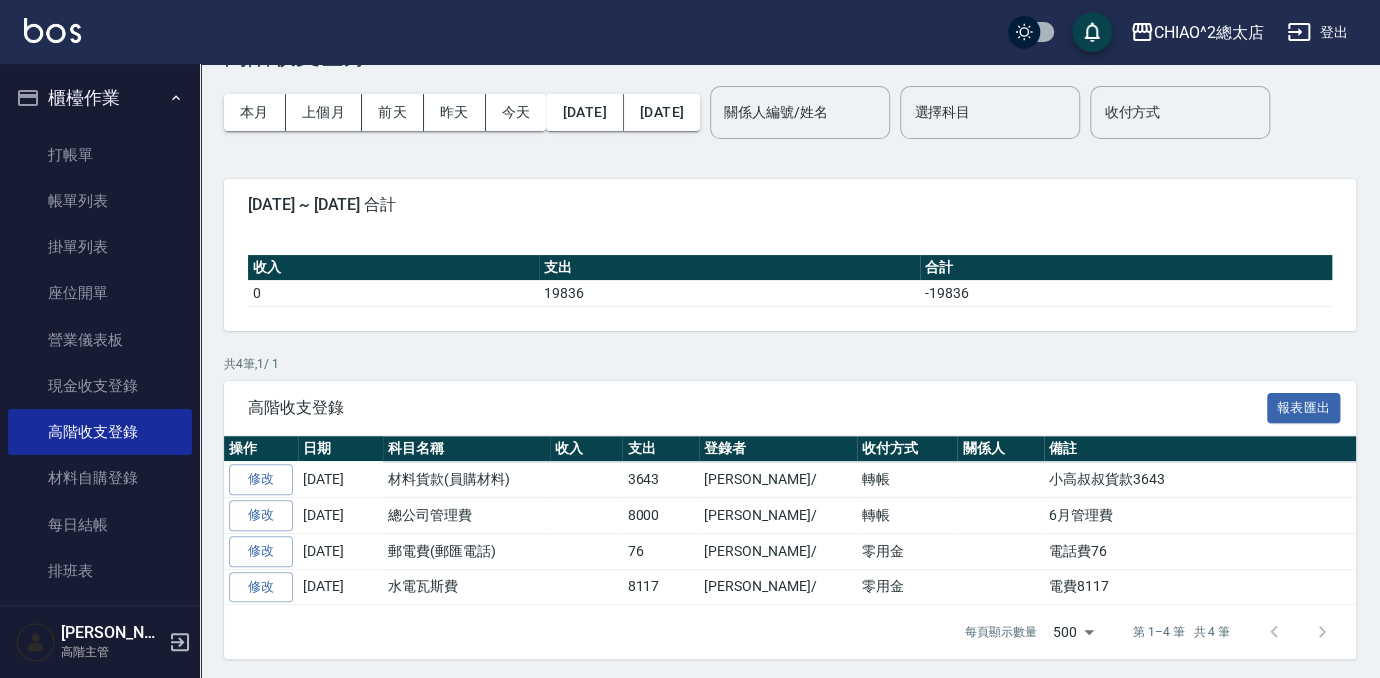 scroll, scrollTop: 0, scrollLeft: 0, axis: both 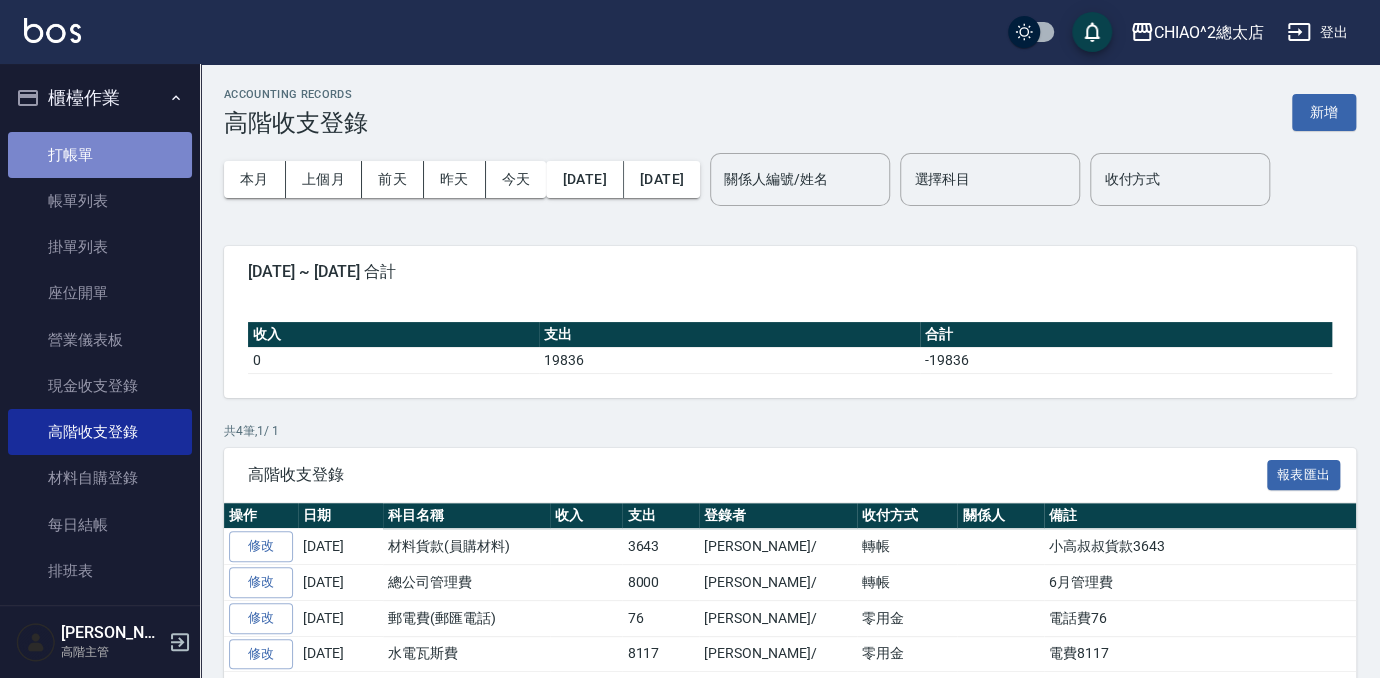 click on "打帳單" at bounding box center (100, 155) 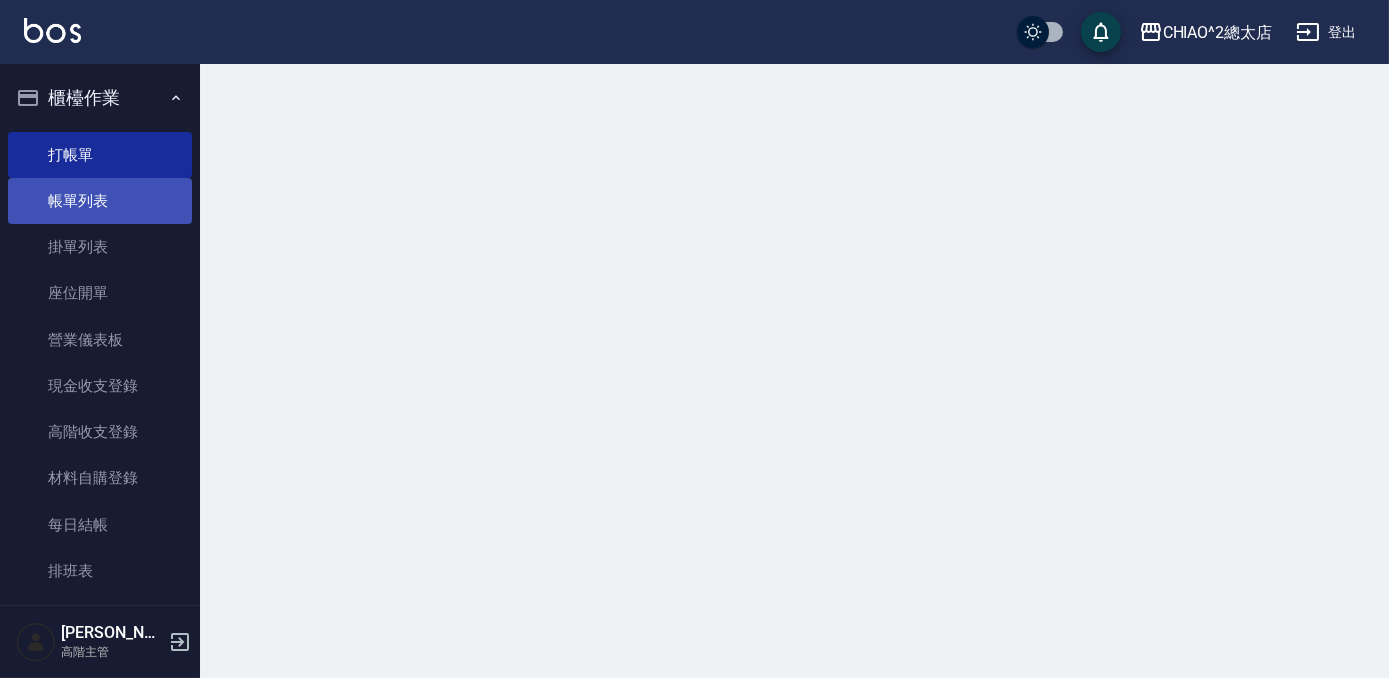 click on "帳單列表" at bounding box center (100, 201) 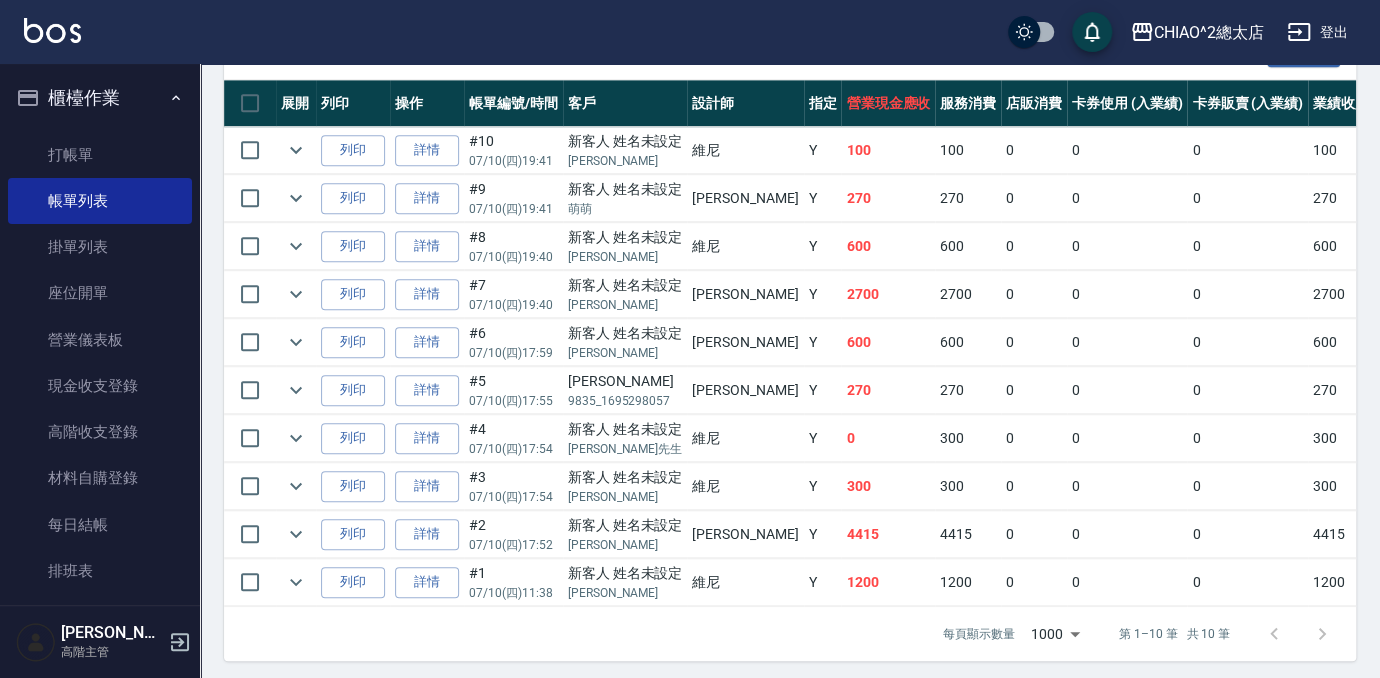 scroll, scrollTop: 552, scrollLeft: 0, axis: vertical 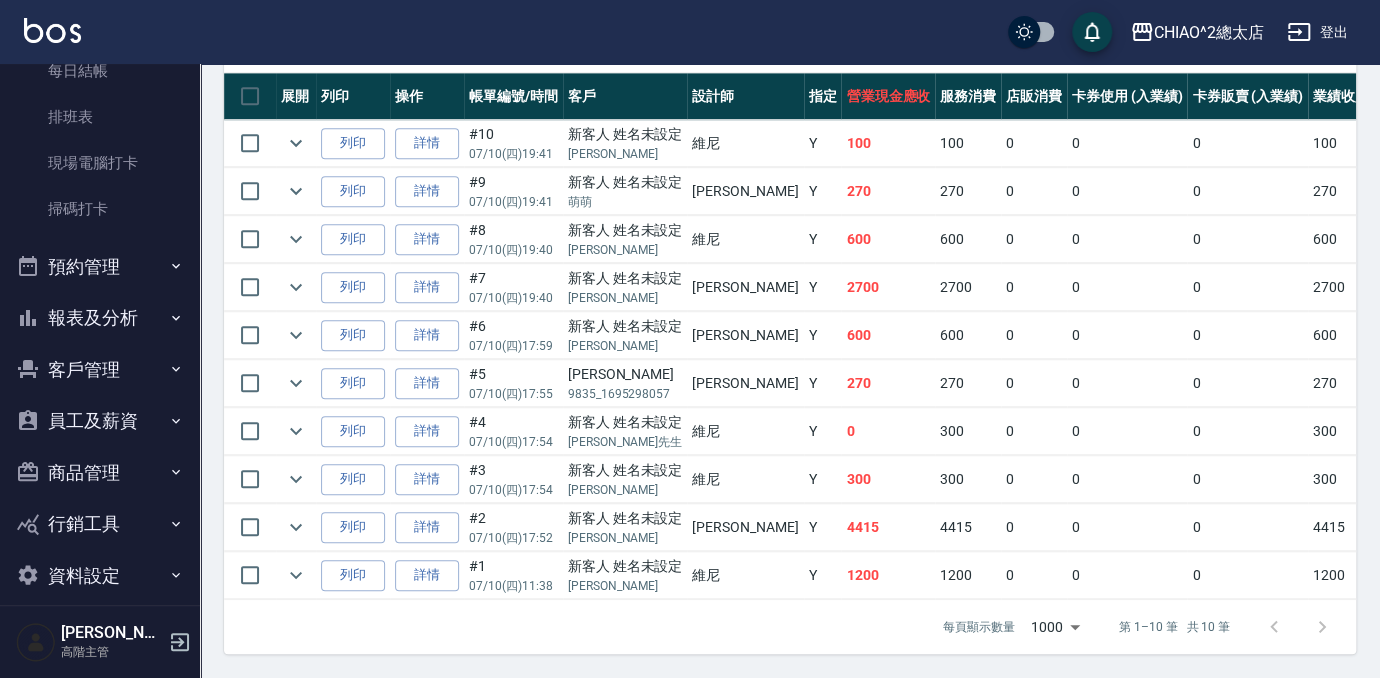 click on "報表及分析" at bounding box center [100, 318] 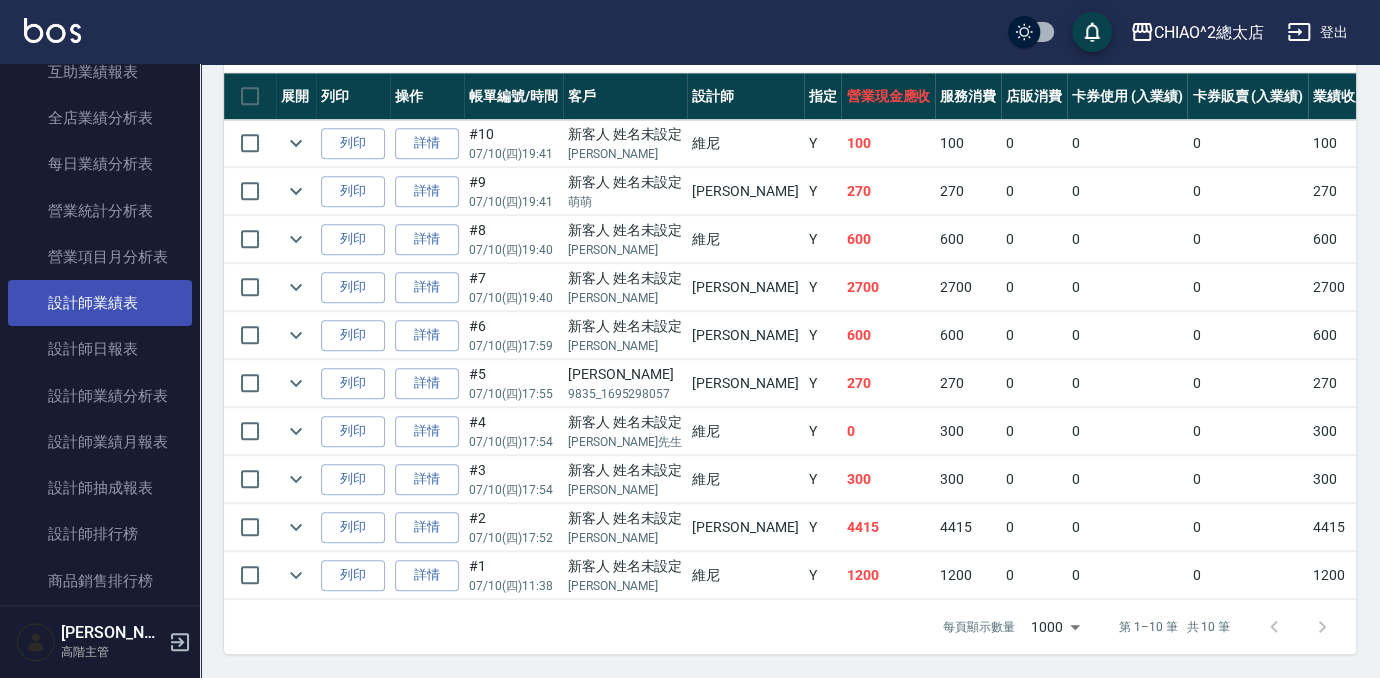 scroll, scrollTop: 1181, scrollLeft: 0, axis: vertical 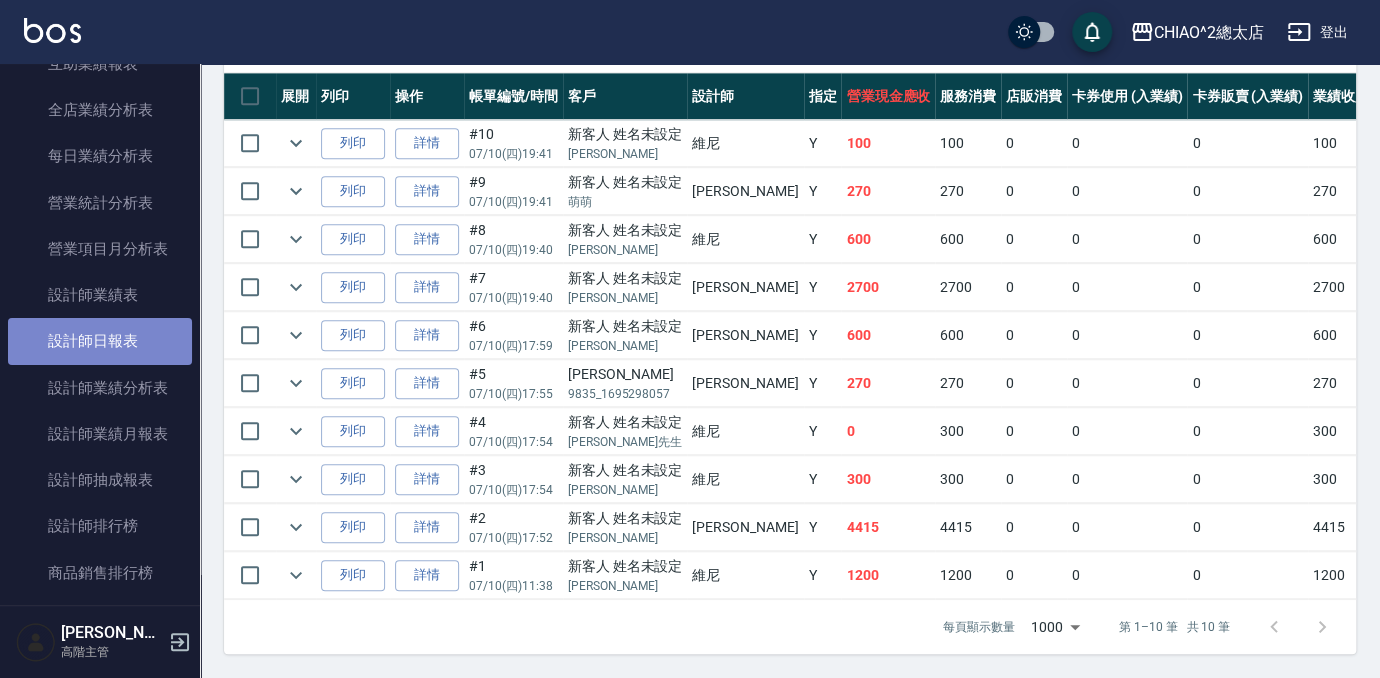 click on "設計師日報表" at bounding box center [100, 341] 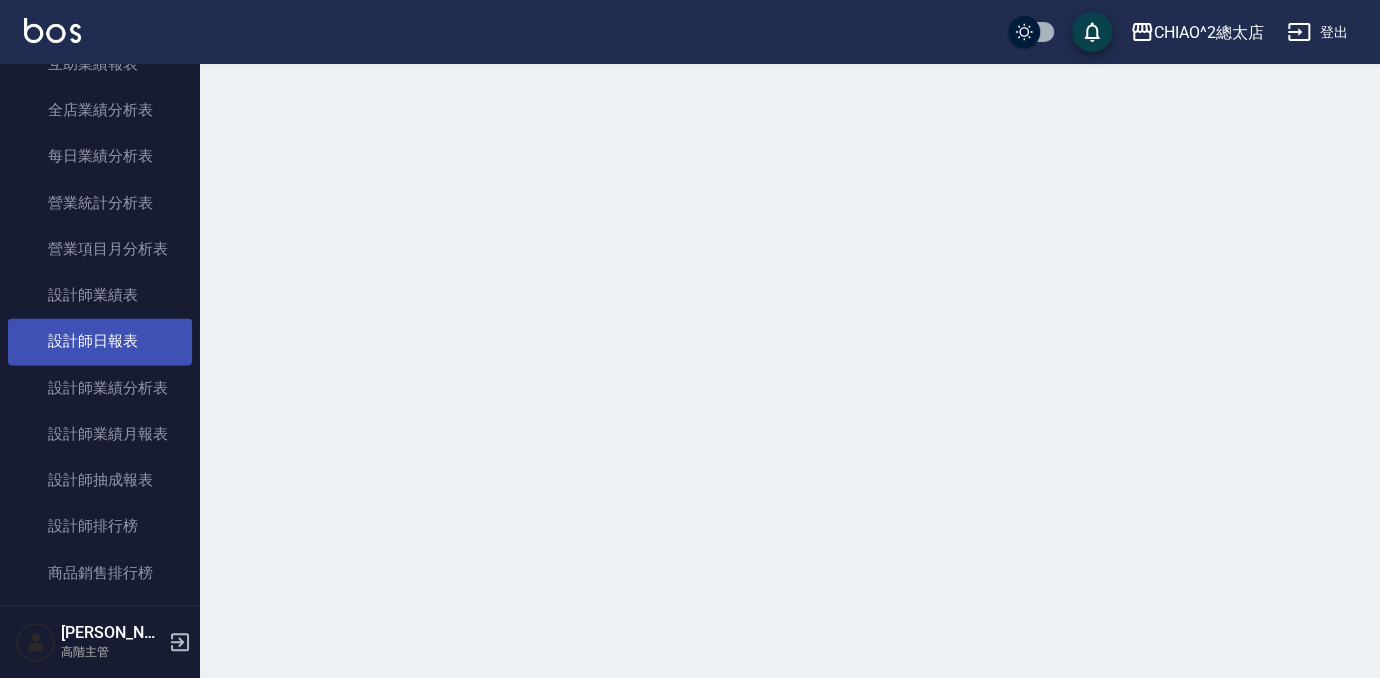 scroll, scrollTop: 0, scrollLeft: 0, axis: both 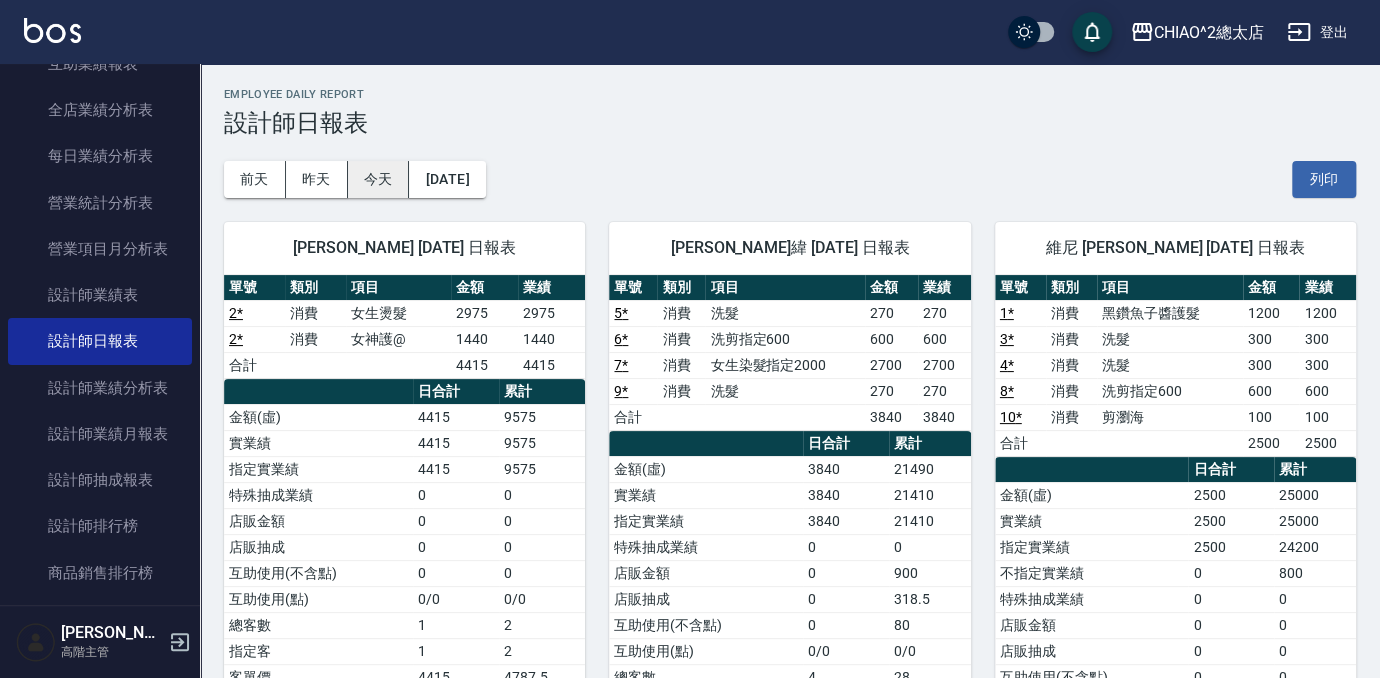 click on "今天" at bounding box center (379, 179) 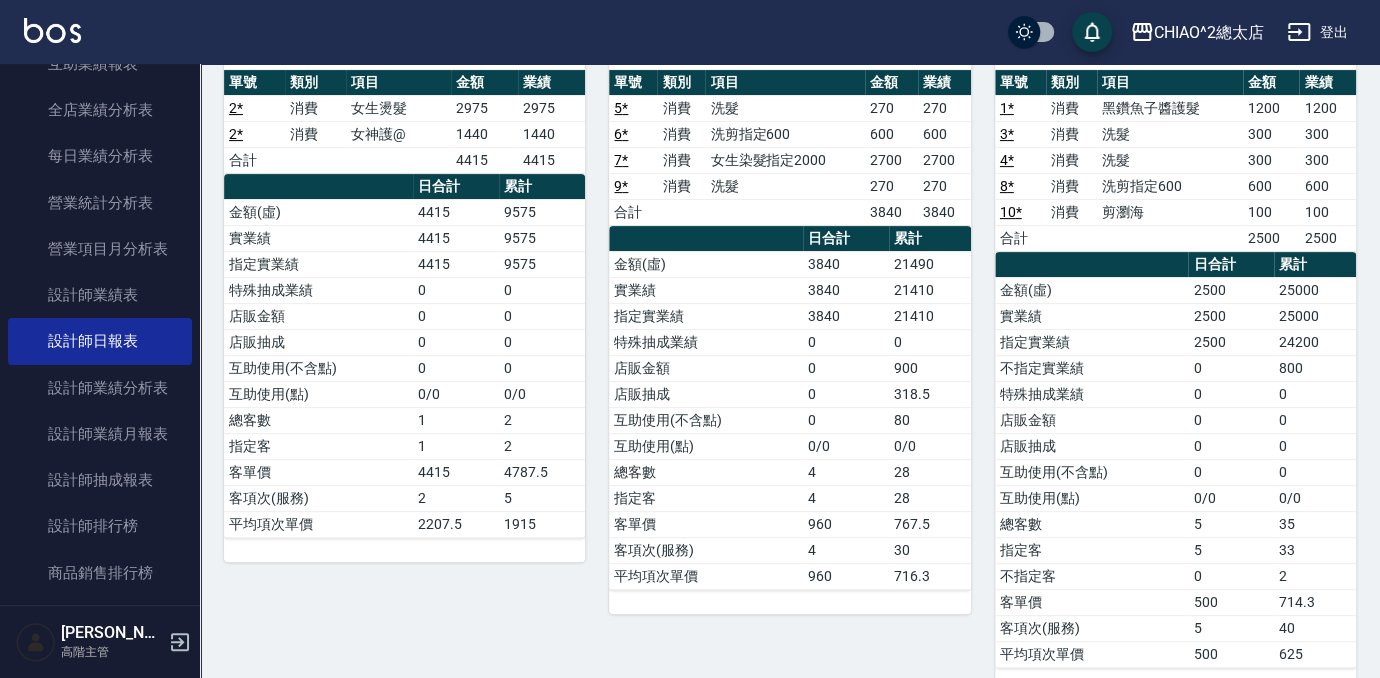 scroll, scrollTop: 235, scrollLeft: 0, axis: vertical 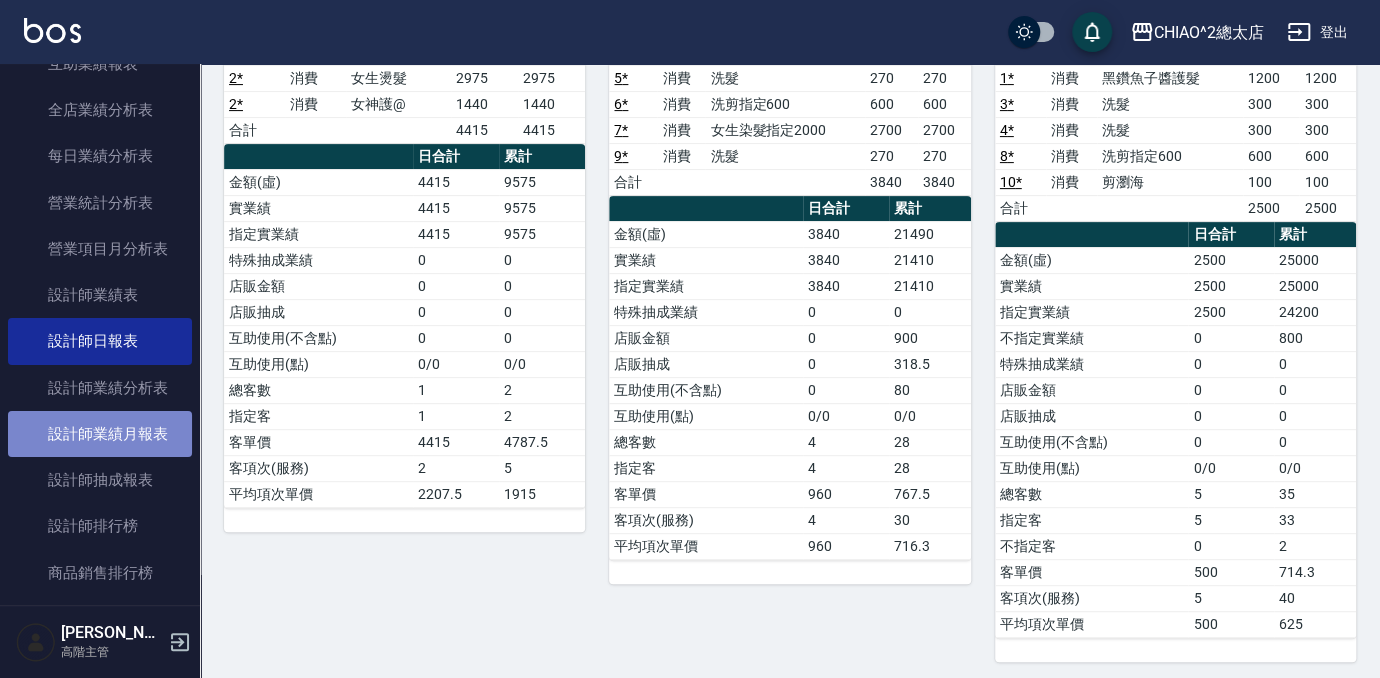 click on "設計師業績月報表" at bounding box center (100, 434) 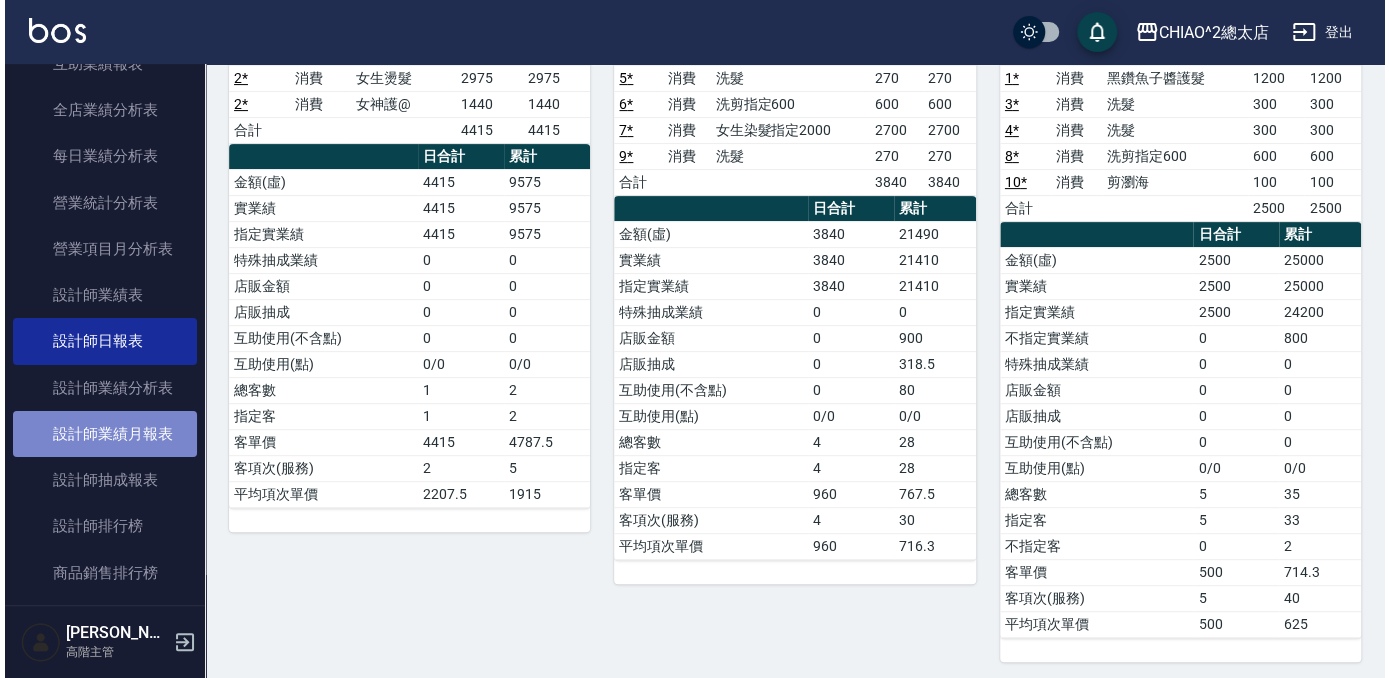 scroll, scrollTop: 0, scrollLeft: 0, axis: both 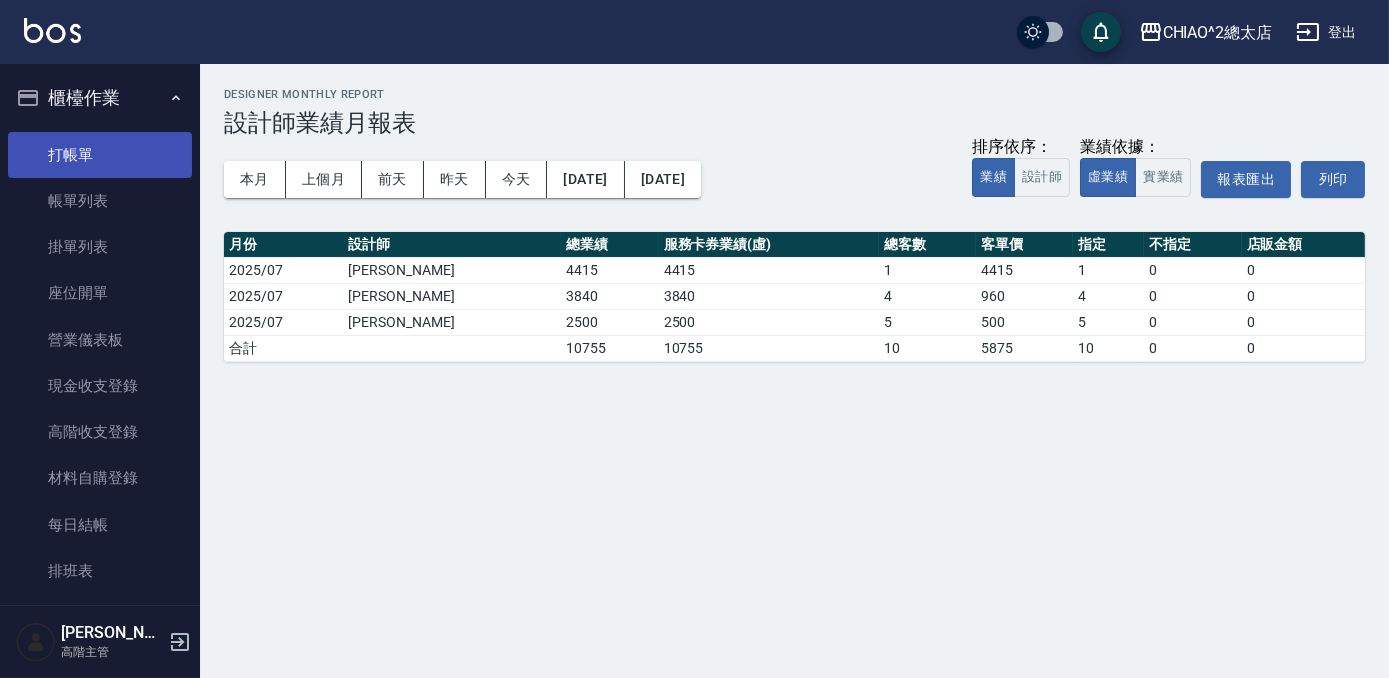 click on "打帳單" at bounding box center (100, 155) 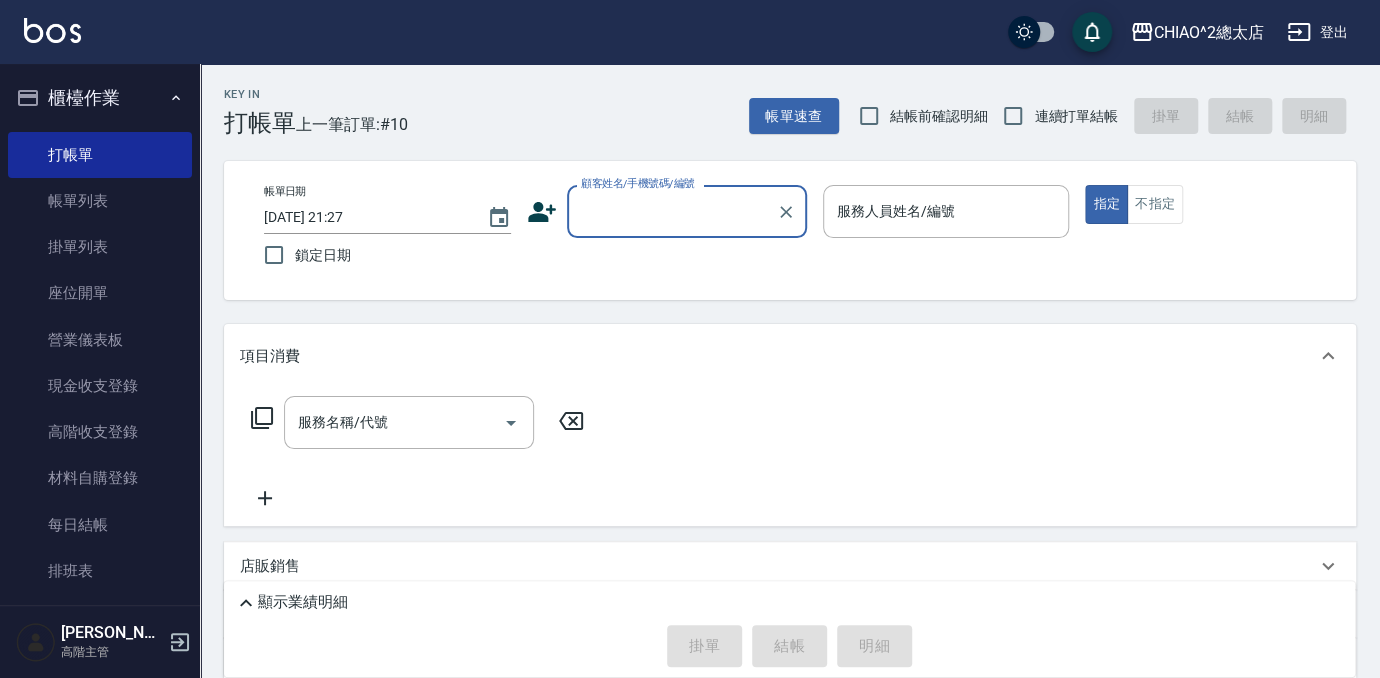 click on "顧客姓名/手機號碼/編號" at bounding box center (687, 211) 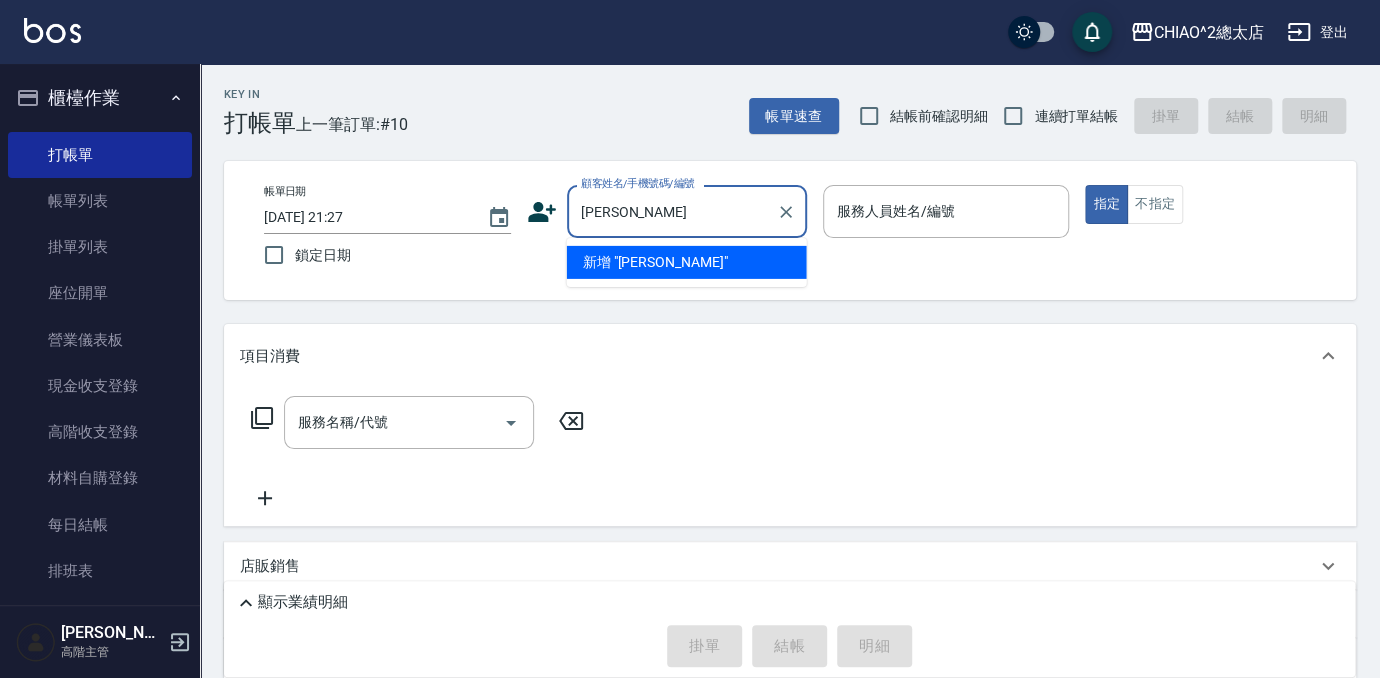 type on "[PERSON_NAME]" 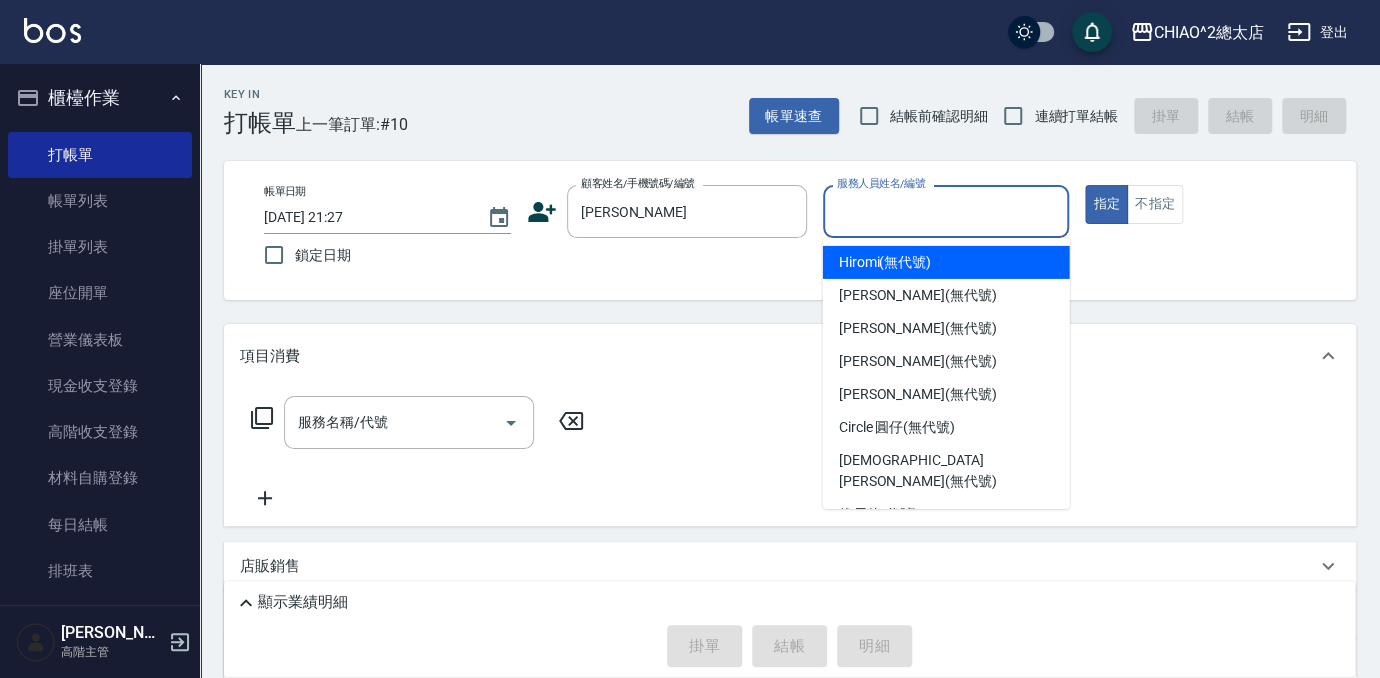 click on "服務人員姓名/編號" at bounding box center (946, 211) 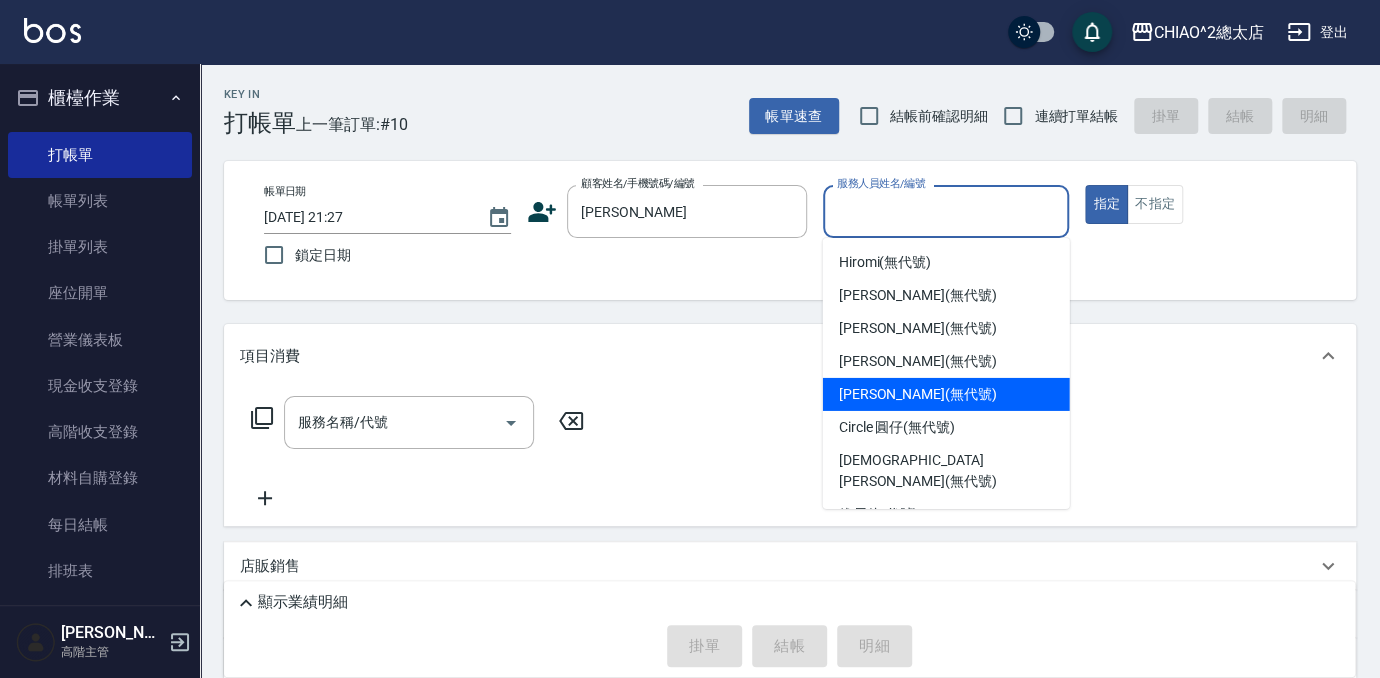 click on "[PERSON_NAME] (無代號)" at bounding box center [946, 394] 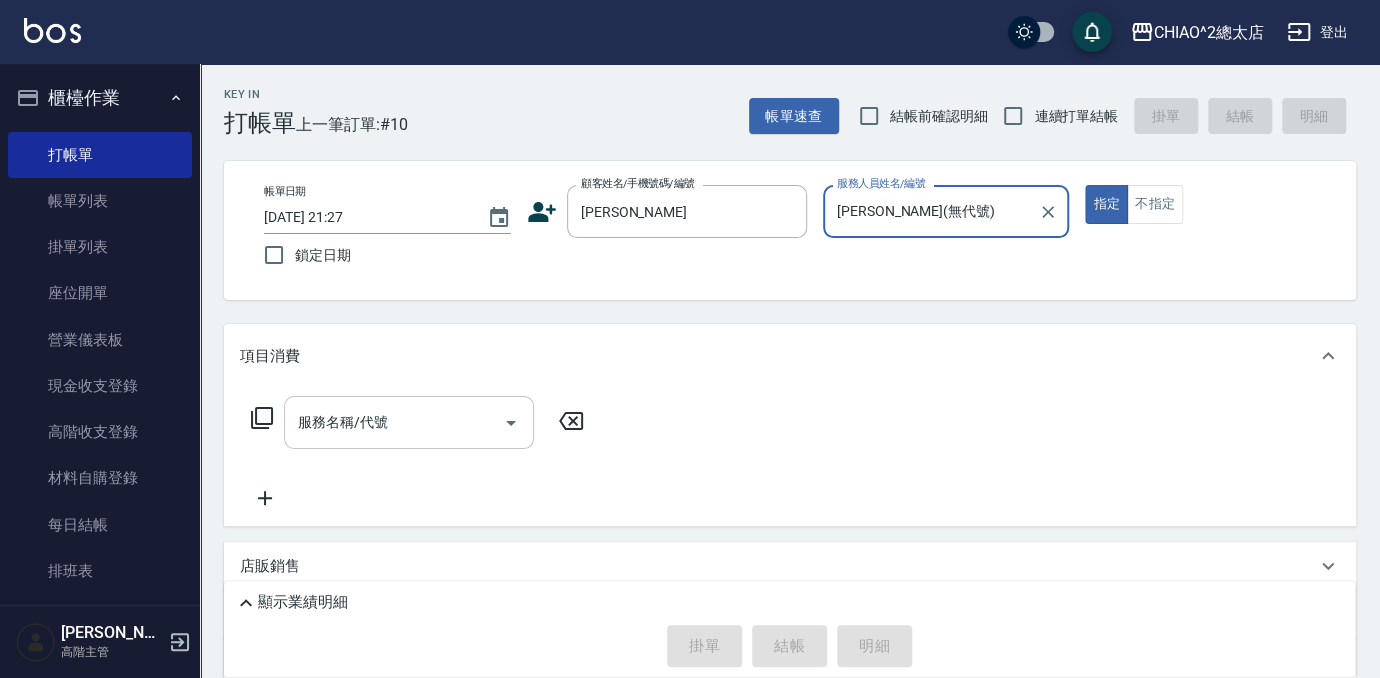 click on "服務名稱/代號" at bounding box center (394, 422) 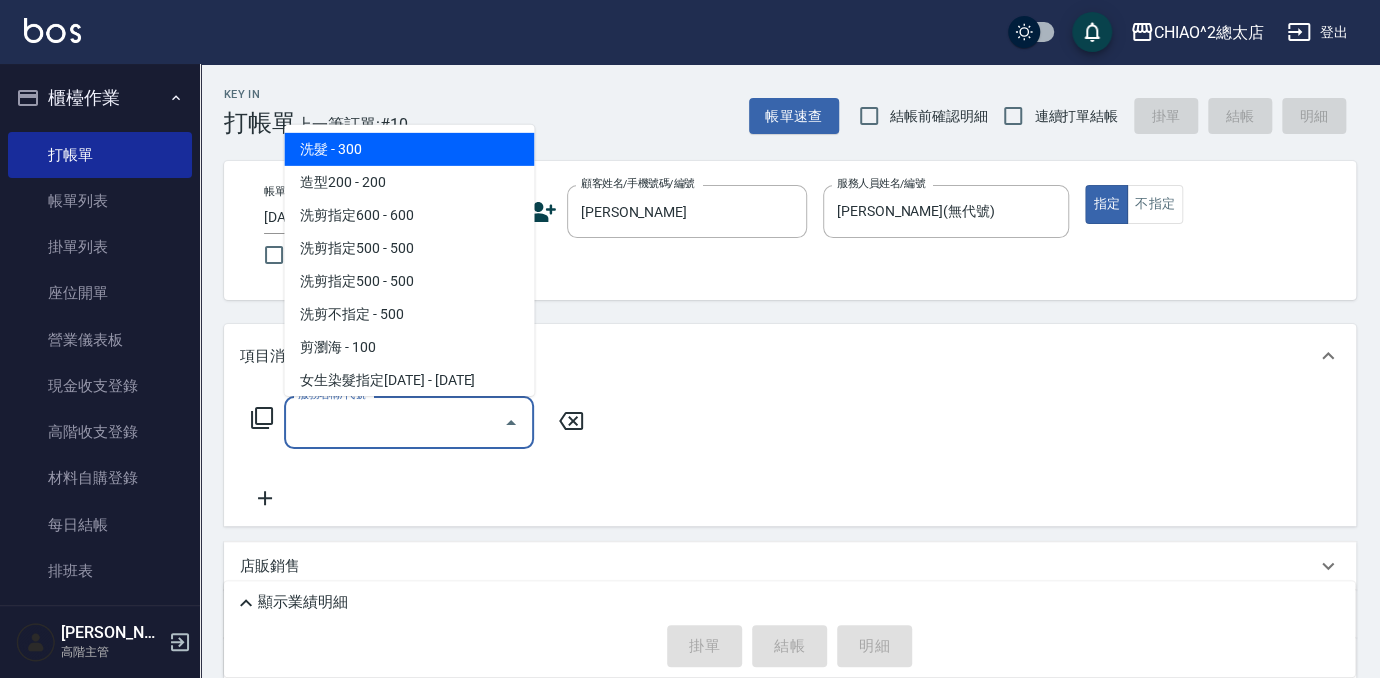 click on "洗髮 - 300" at bounding box center (409, 149) 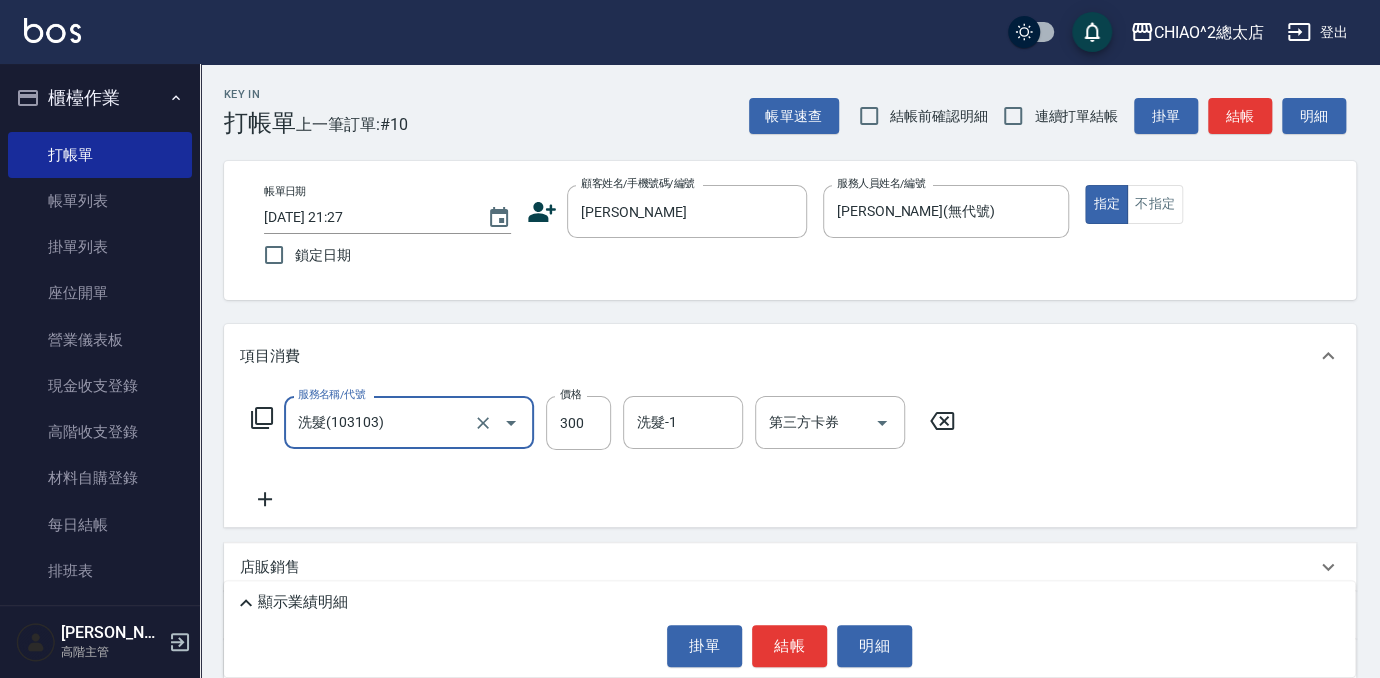 click on "洗髮(103103)" at bounding box center [381, 422] 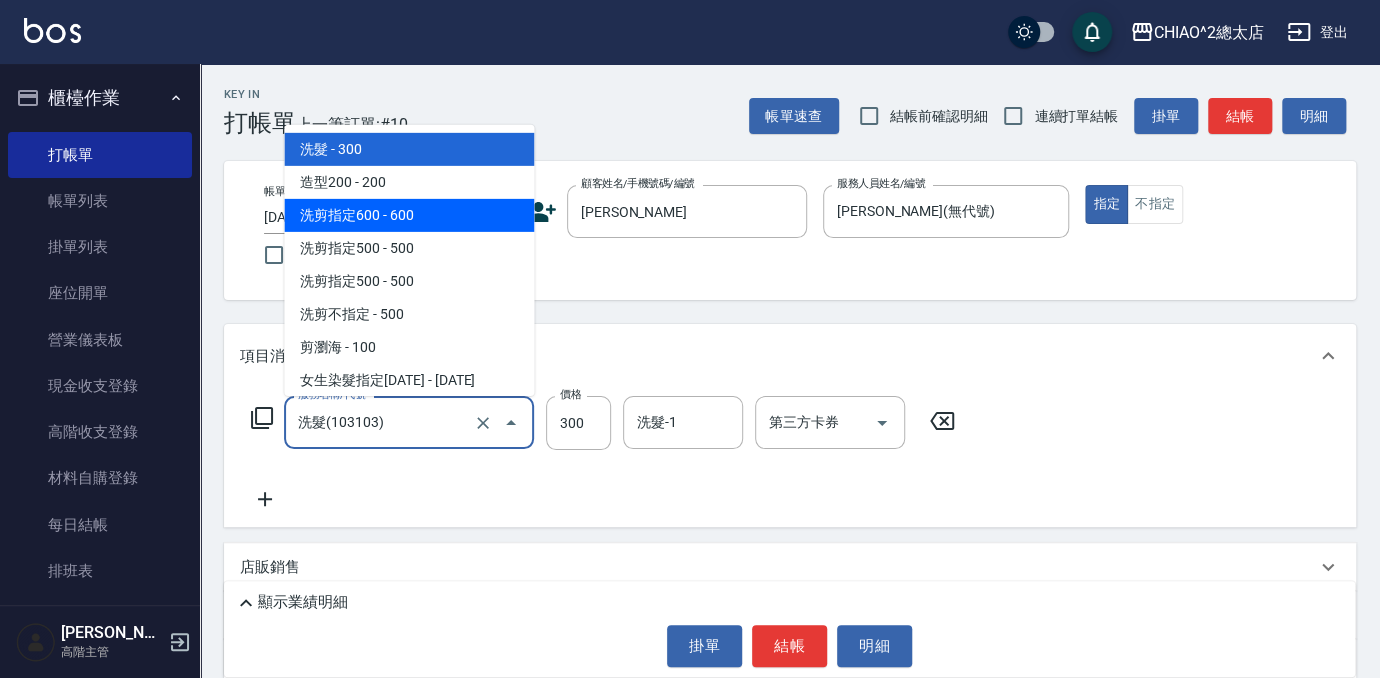 click on "洗剪指定600 - 600" at bounding box center (409, 215) 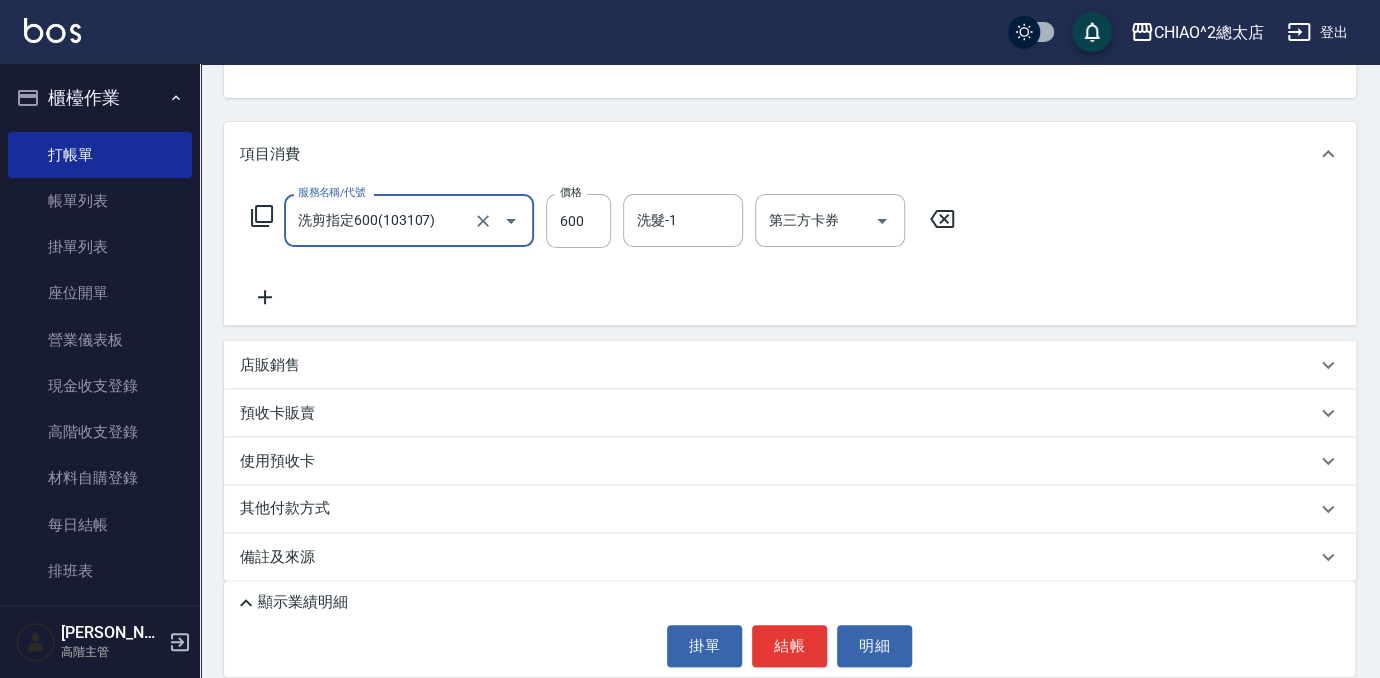 scroll, scrollTop: 214, scrollLeft: 0, axis: vertical 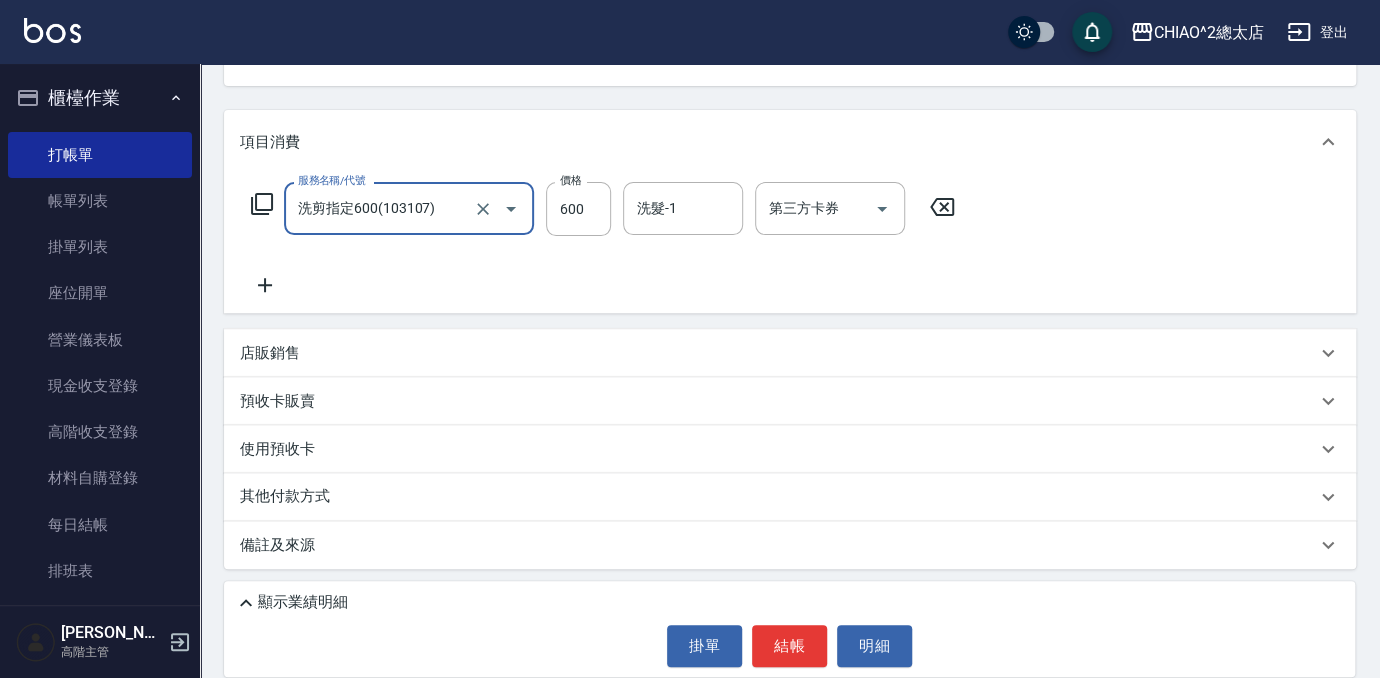 click on "其他付款方式" at bounding box center [778, 497] 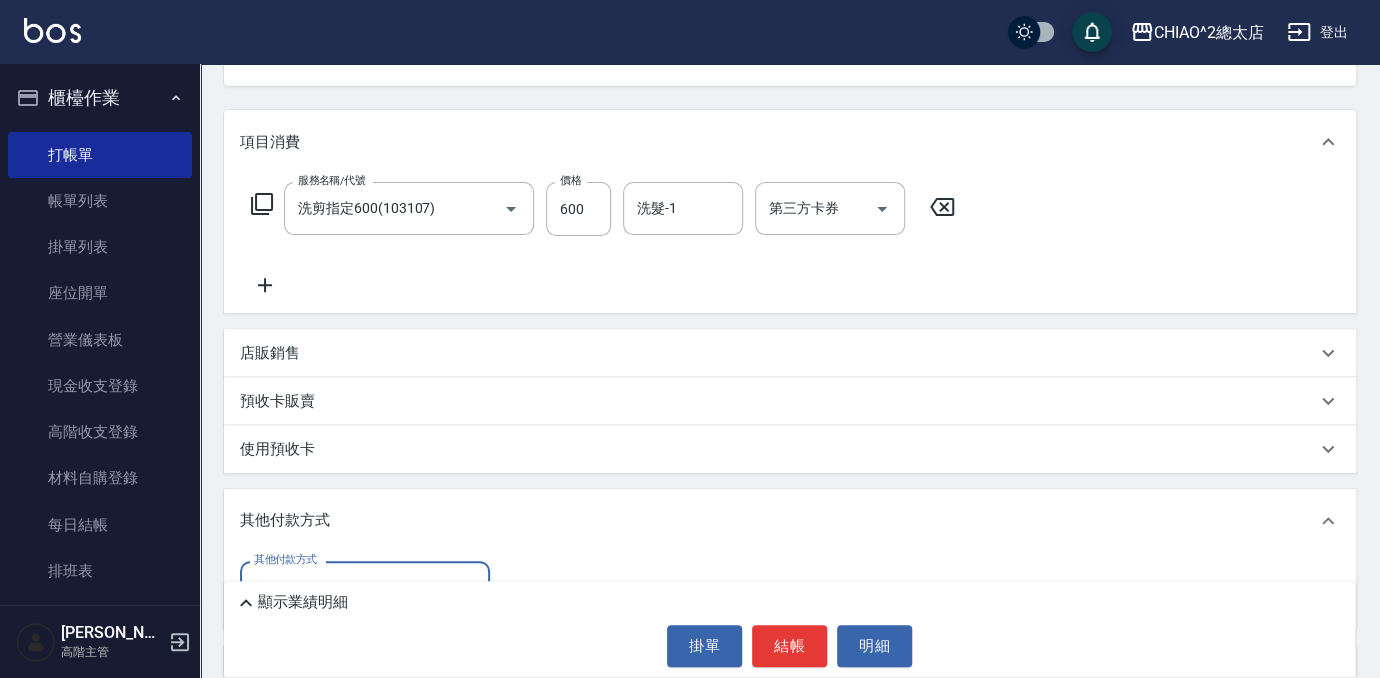 scroll, scrollTop: 0, scrollLeft: 0, axis: both 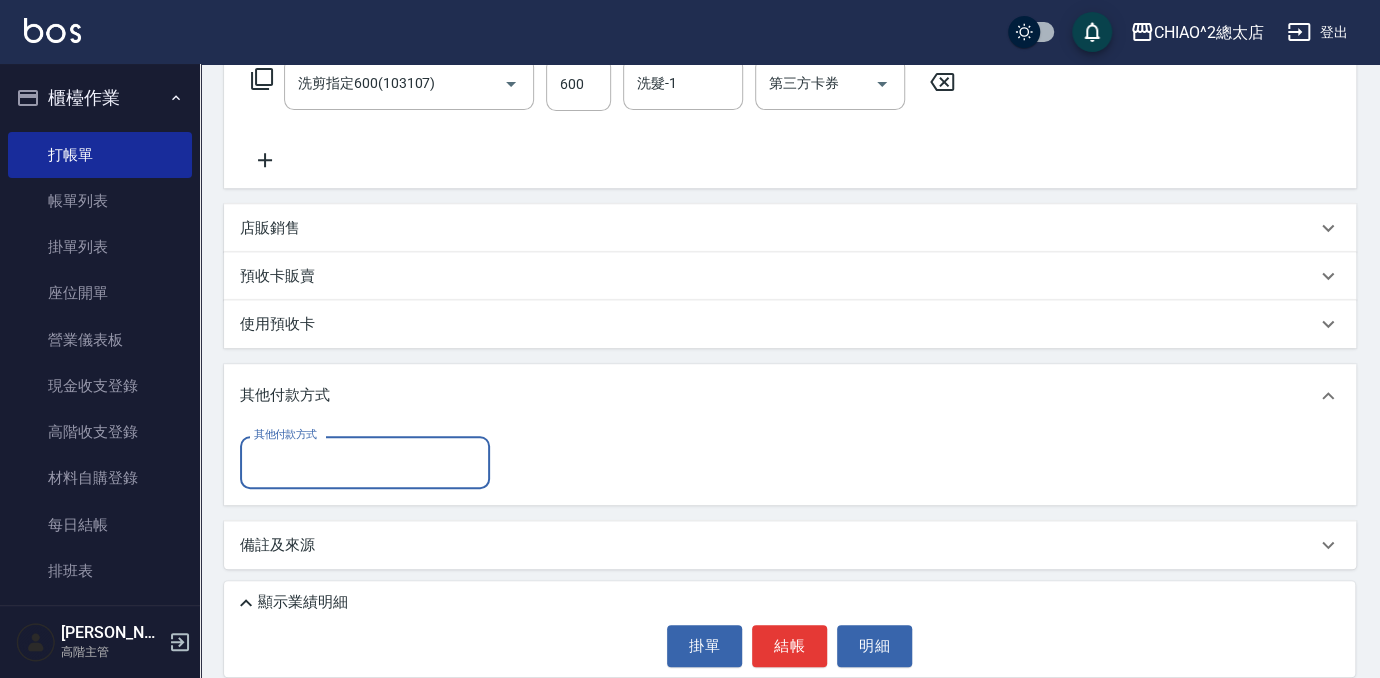 click on "其他付款方式" at bounding box center (365, 462) 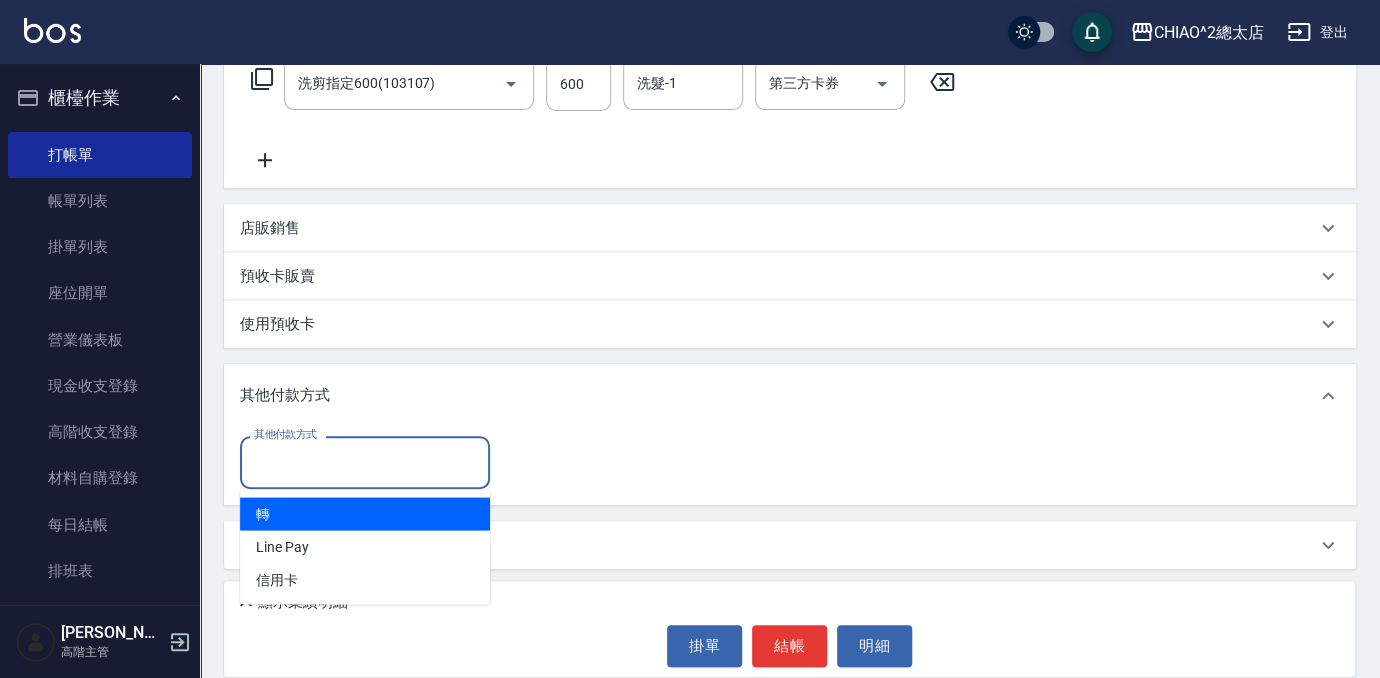 click on "轉" at bounding box center (365, 513) 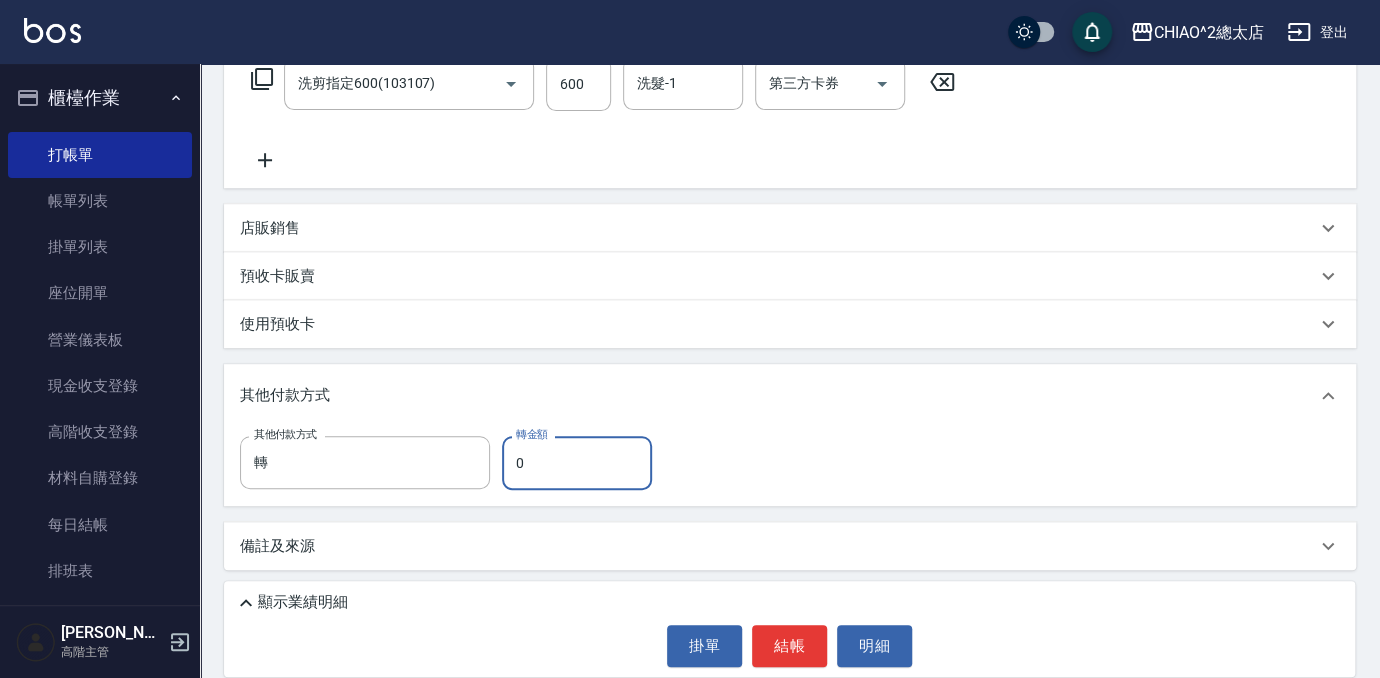click on "0" at bounding box center (577, 463) 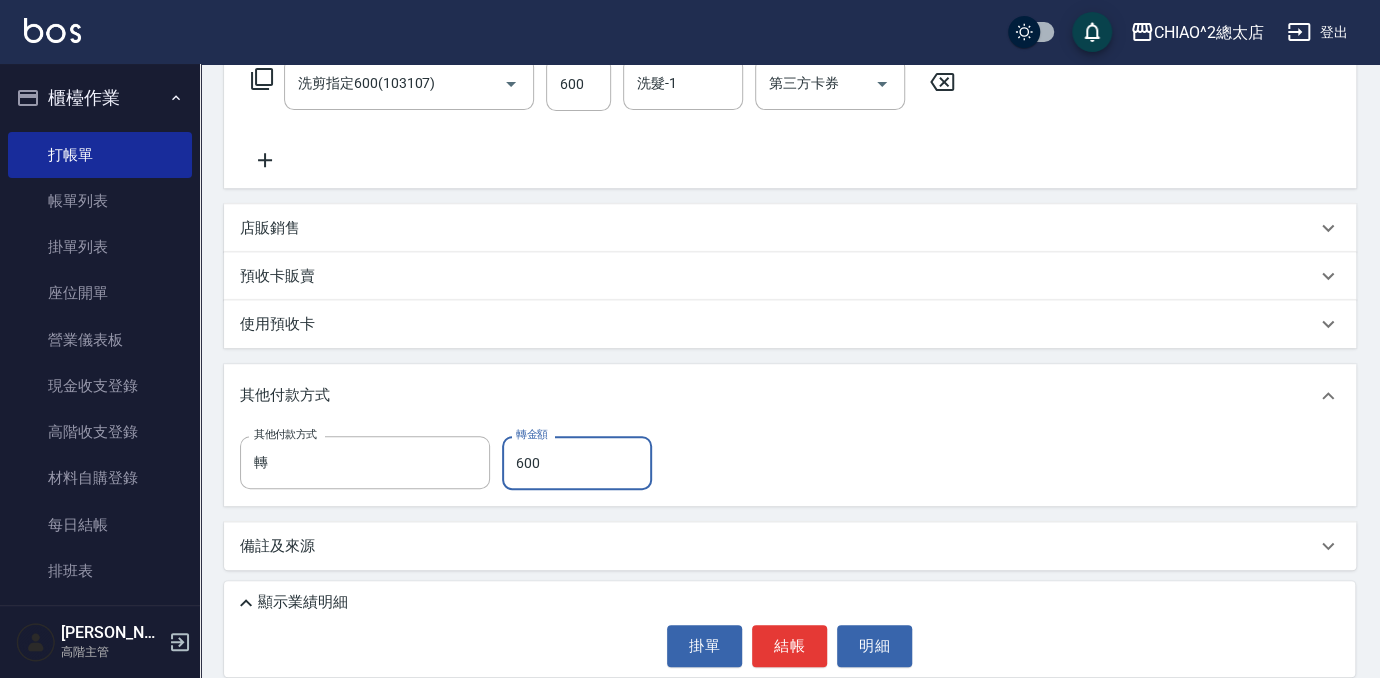 type on "600" 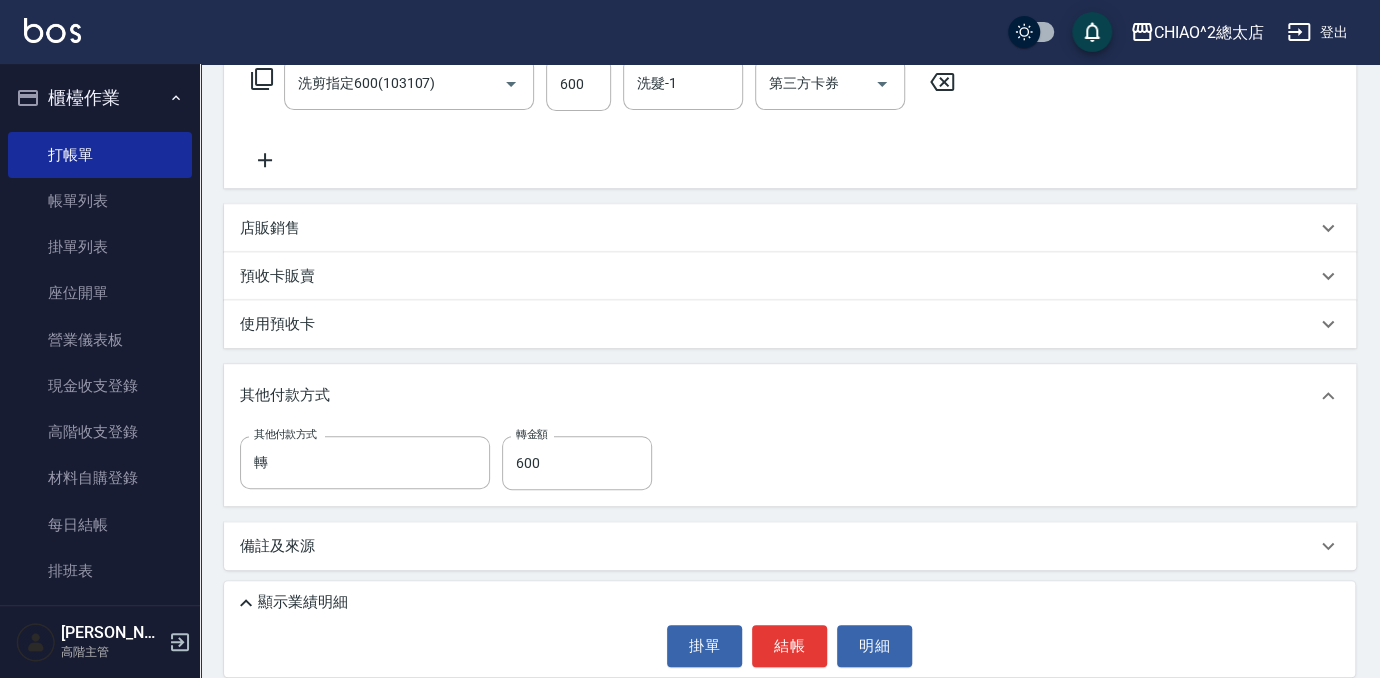 click on "其他付款方式 轉 其他付款方式 轉金額 600 轉金額" at bounding box center (790, 463) 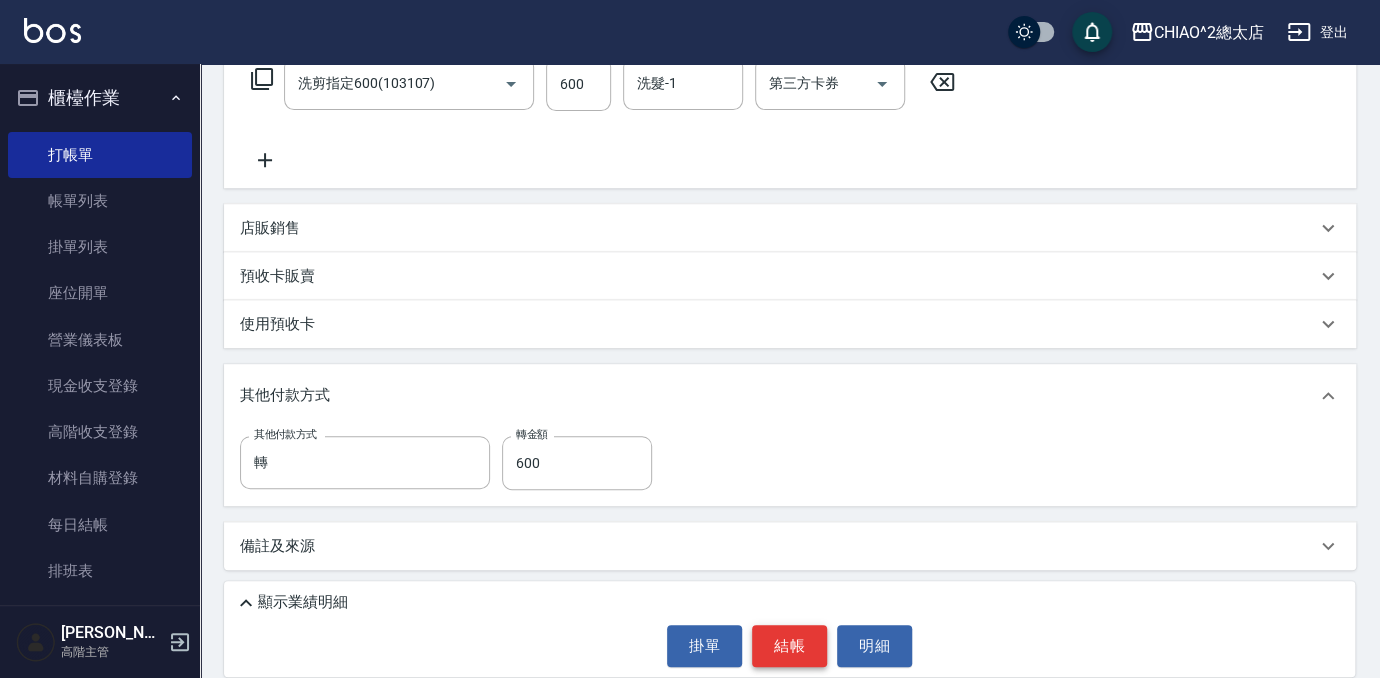 click on "結帳" at bounding box center (789, 646) 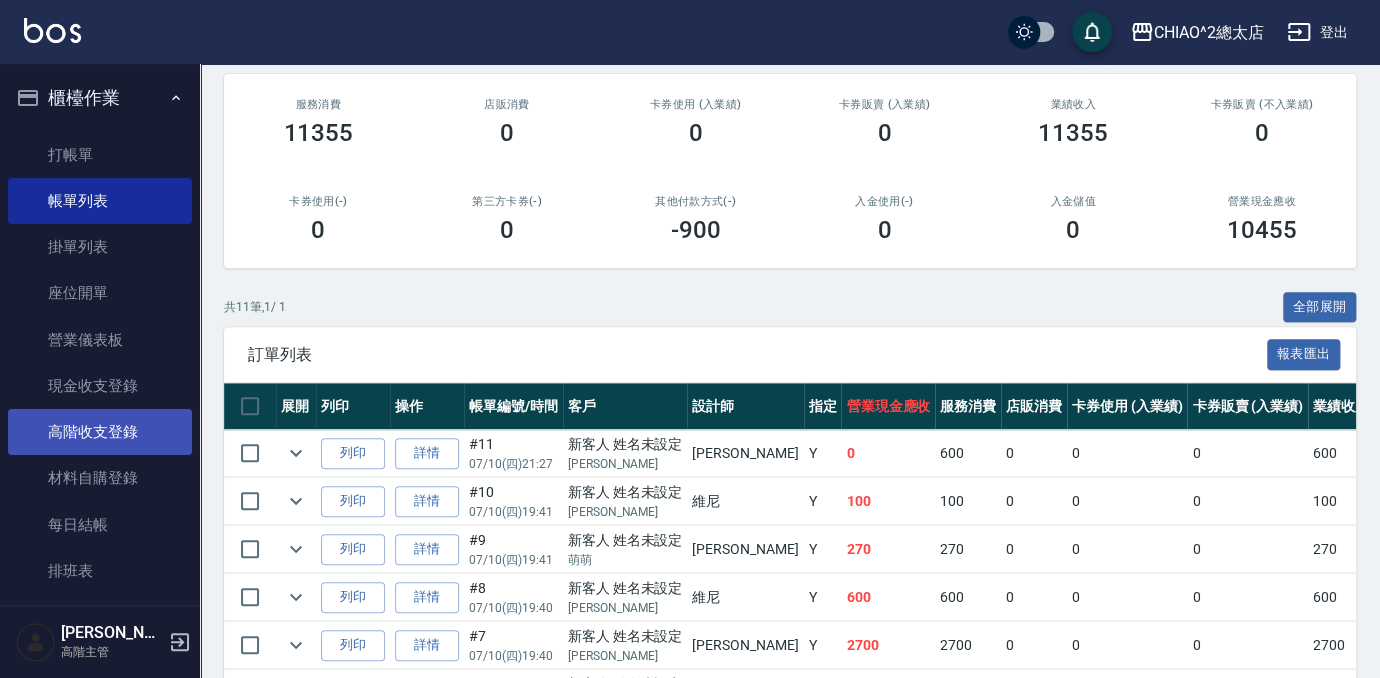 scroll, scrollTop: 363, scrollLeft: 0, axis: vertical 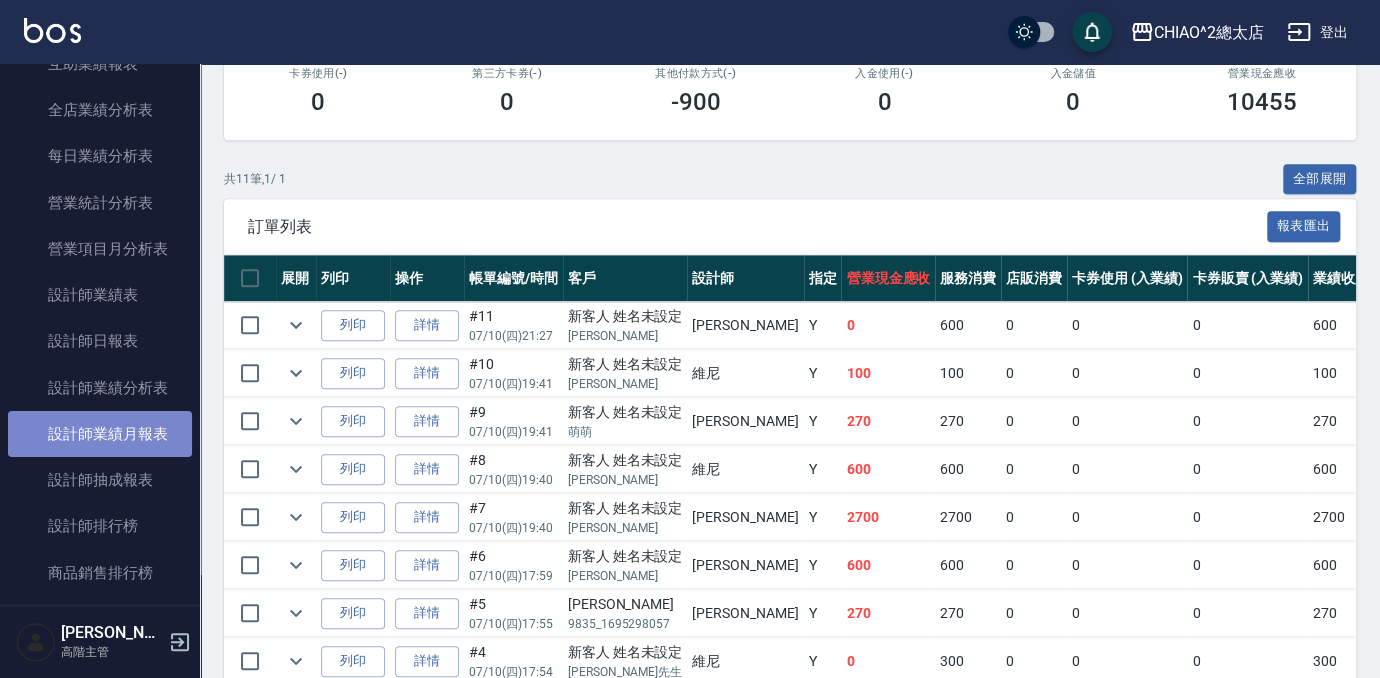 click on "設計師業績月報表" at bounding box center [100, 434] 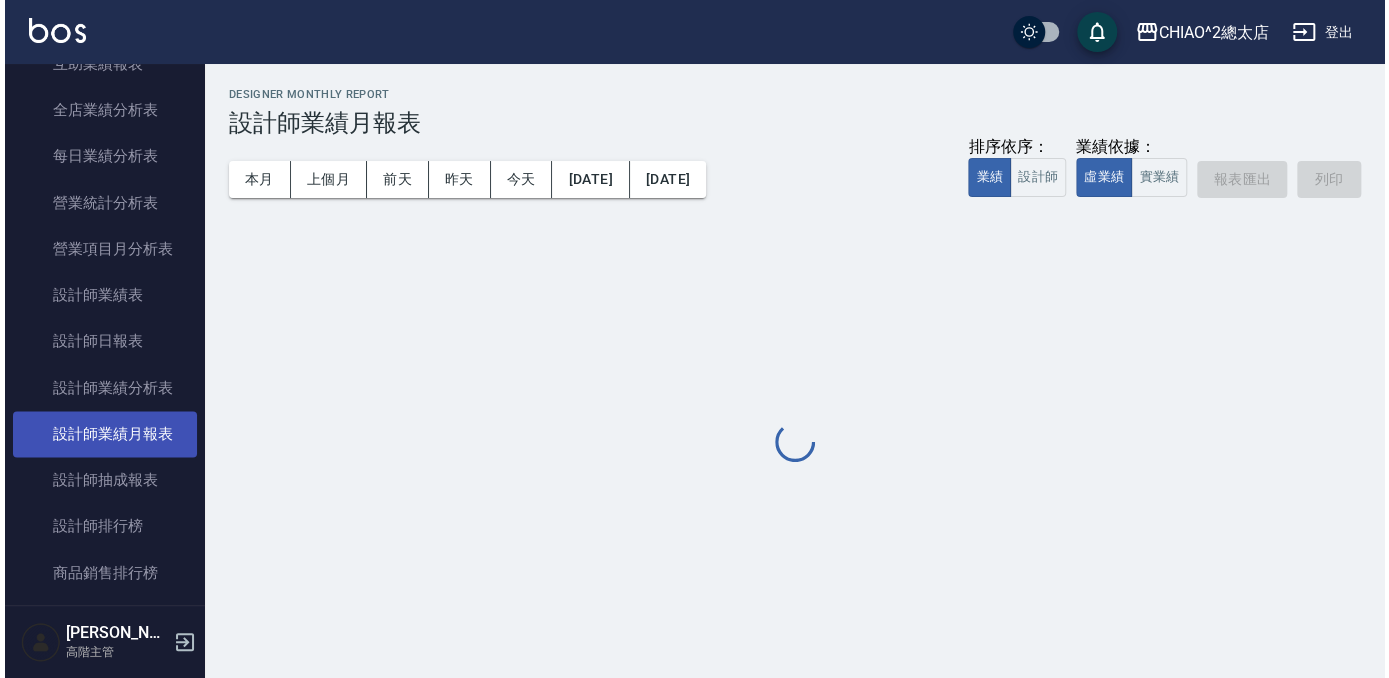 scroll, scrollTop: 0, scrollLeft: 0, axis: both 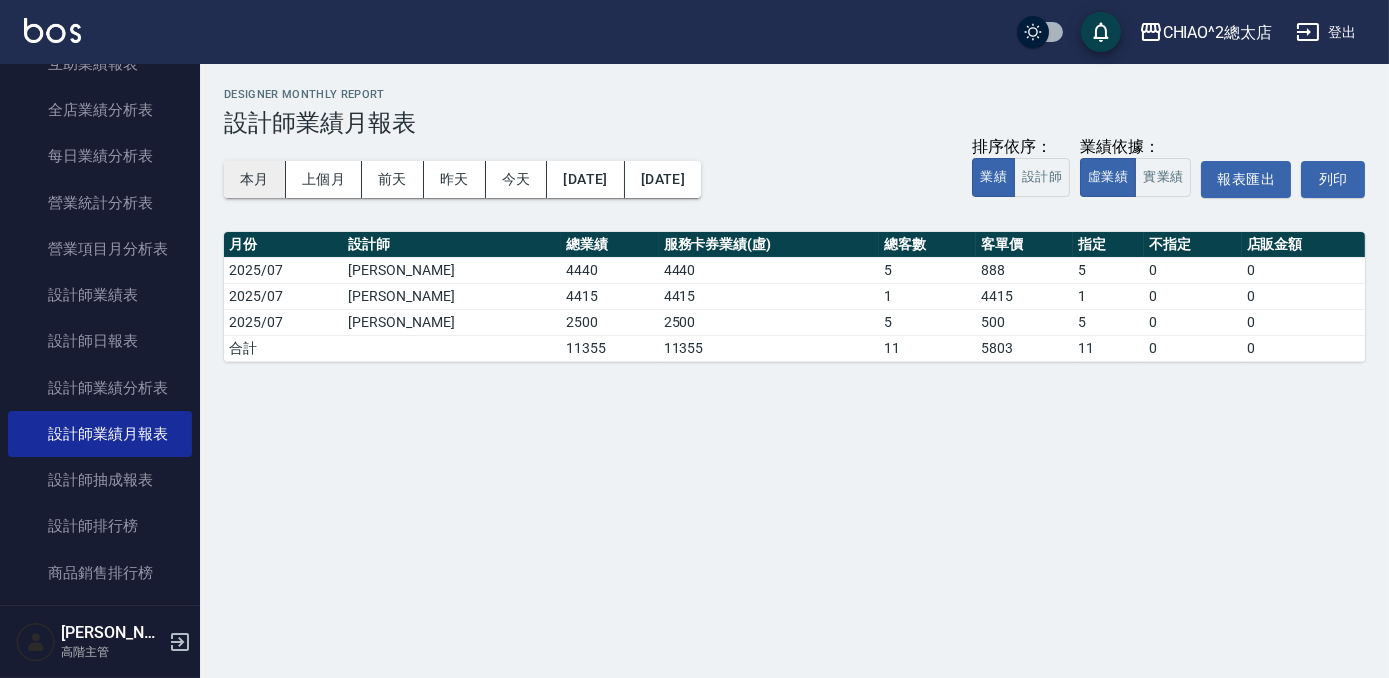 click on "本月" at bounding box center [255, 179] 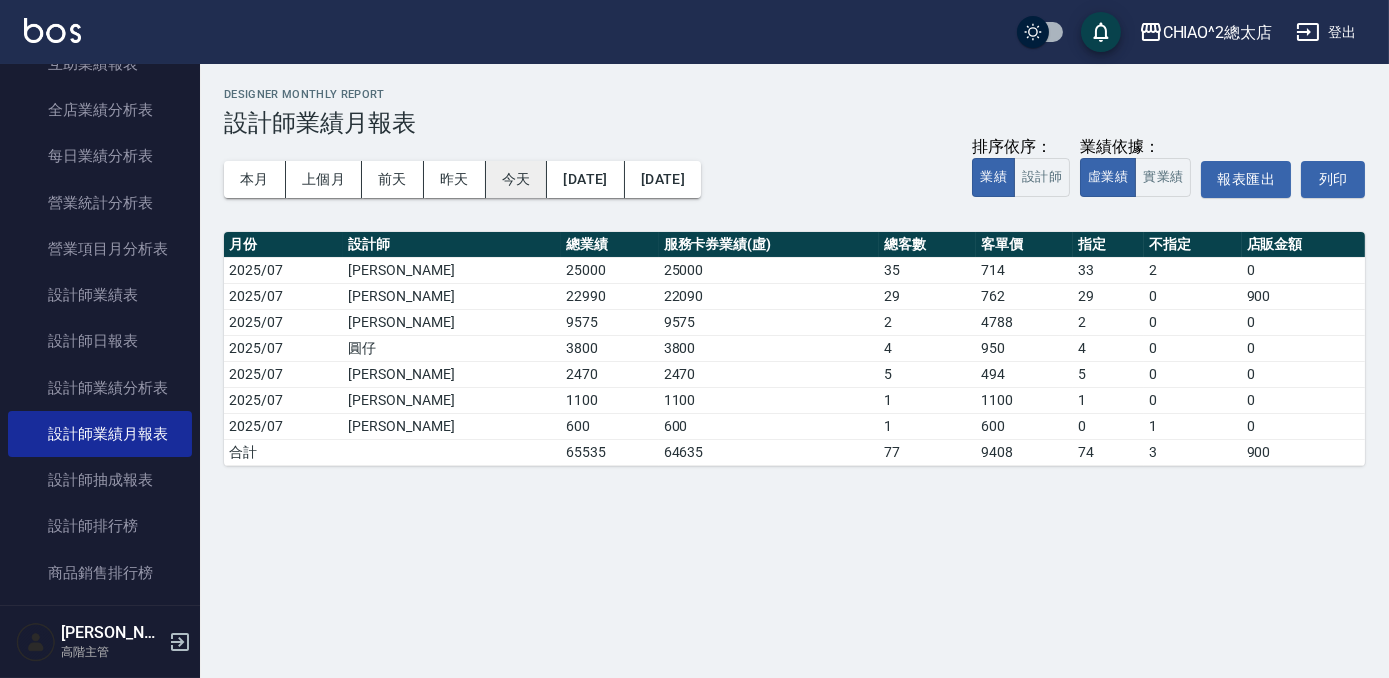 click on "今天" at bounding box center [517, 179] 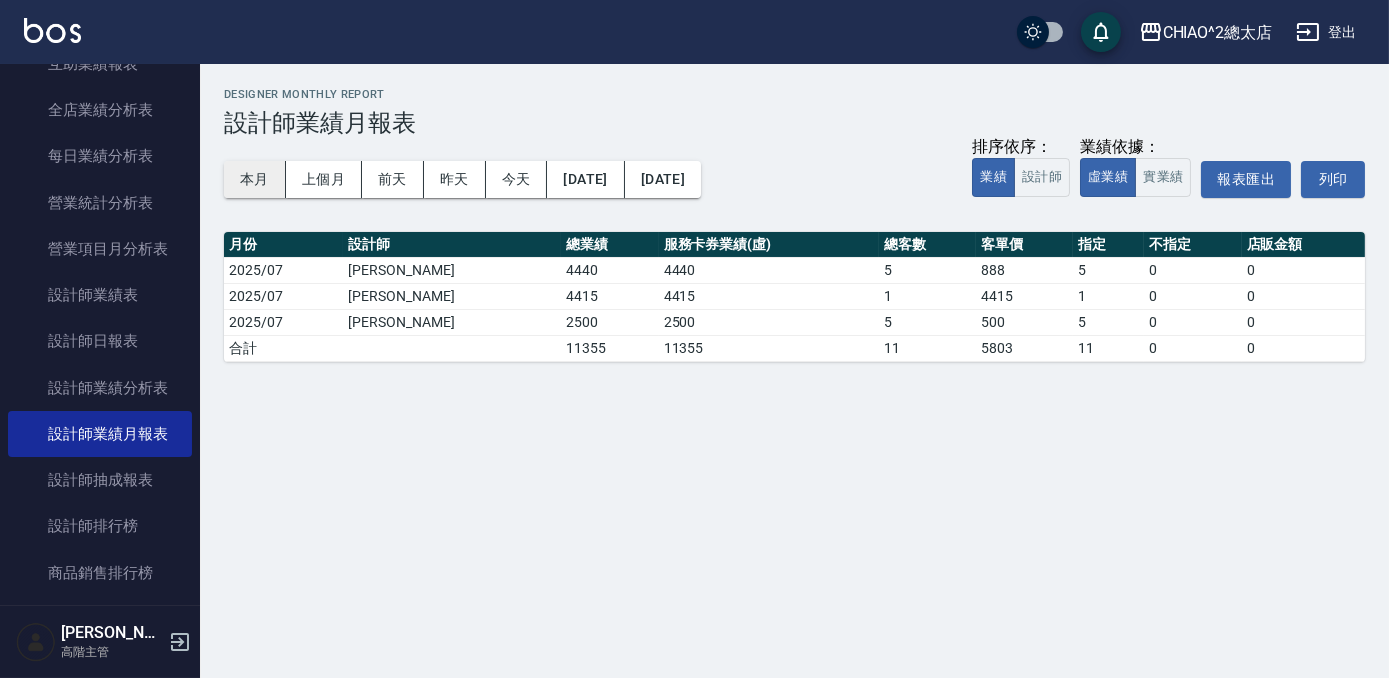 click on "本月" at bounding box center (255, 179) 